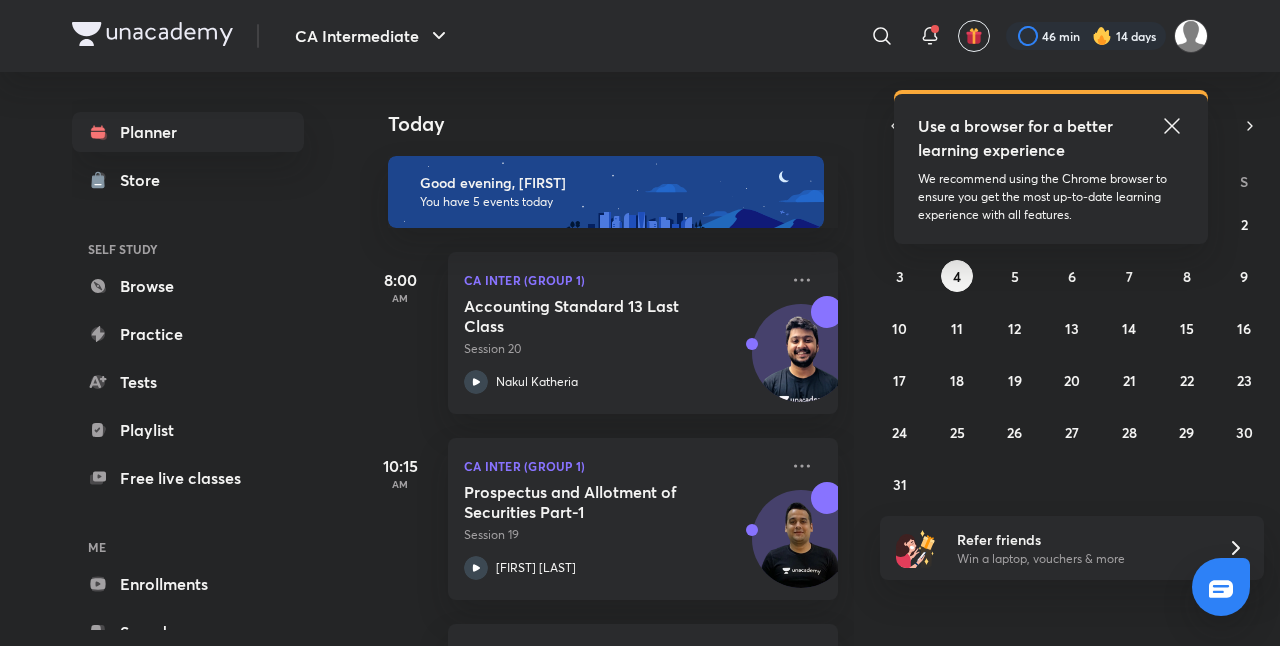 scroll, scrollTop: 0, scrollLeft: 0, axis: both 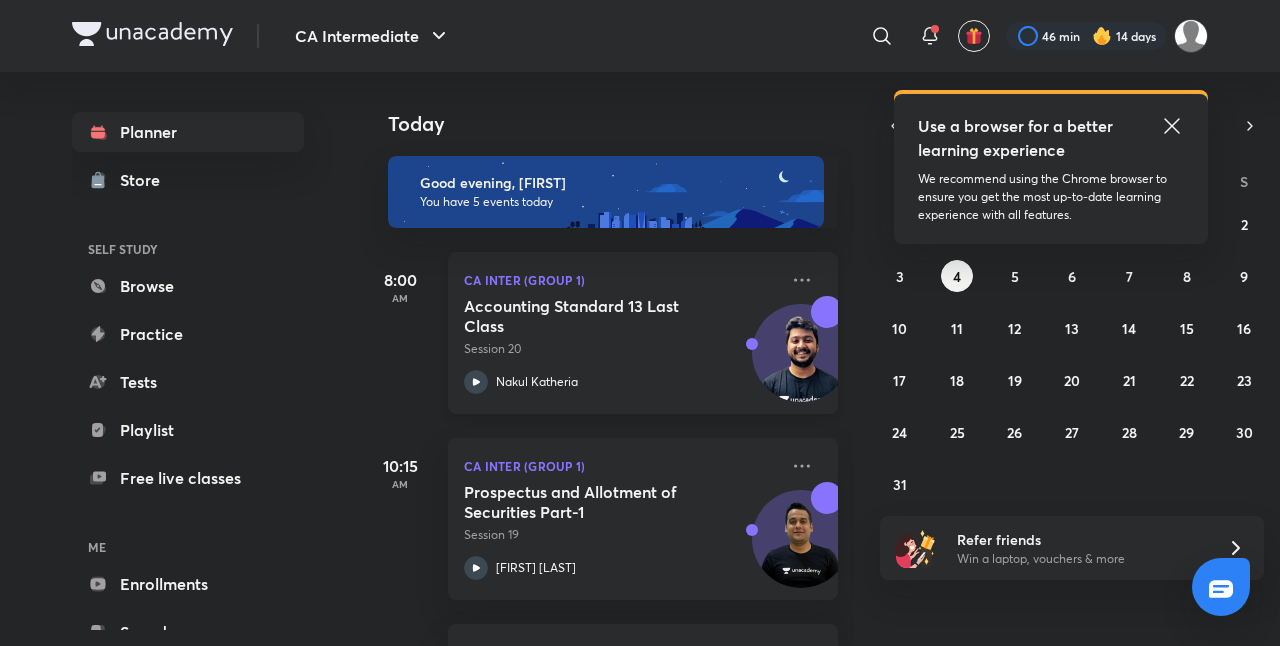 click on "Accounting Standard 13 Last Class" at bounding box center [588, 316] 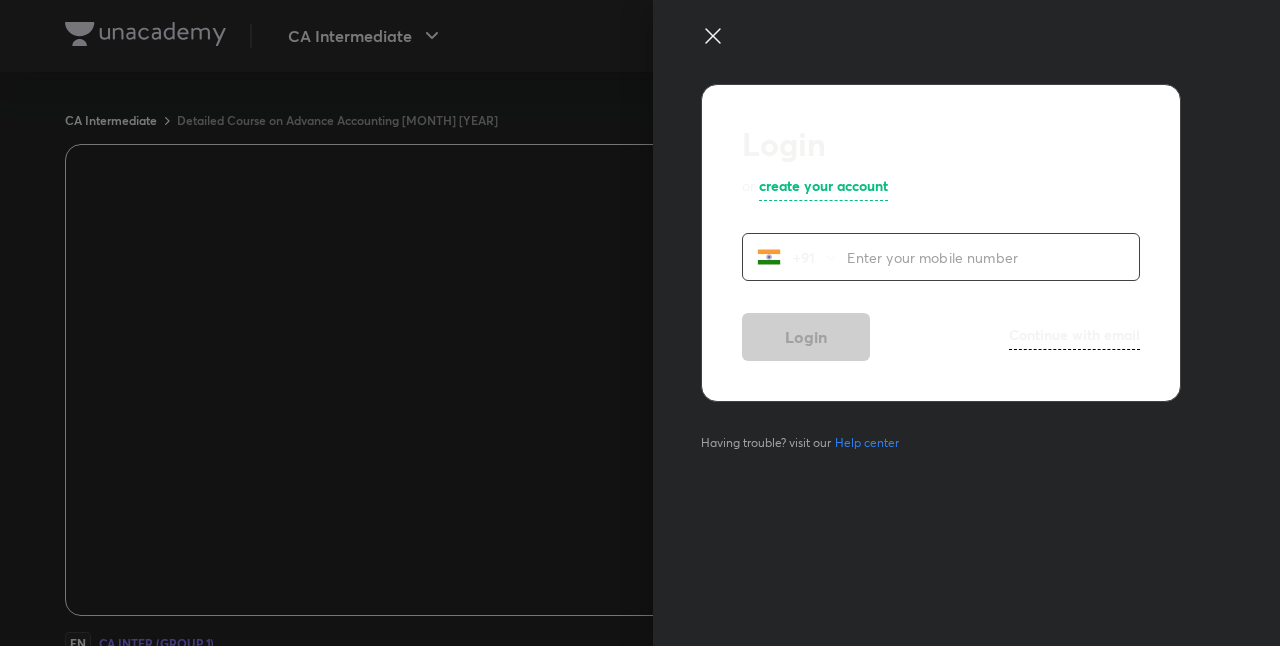 scroll, scrollTop: 0, scrollLeft: 0, axis: both 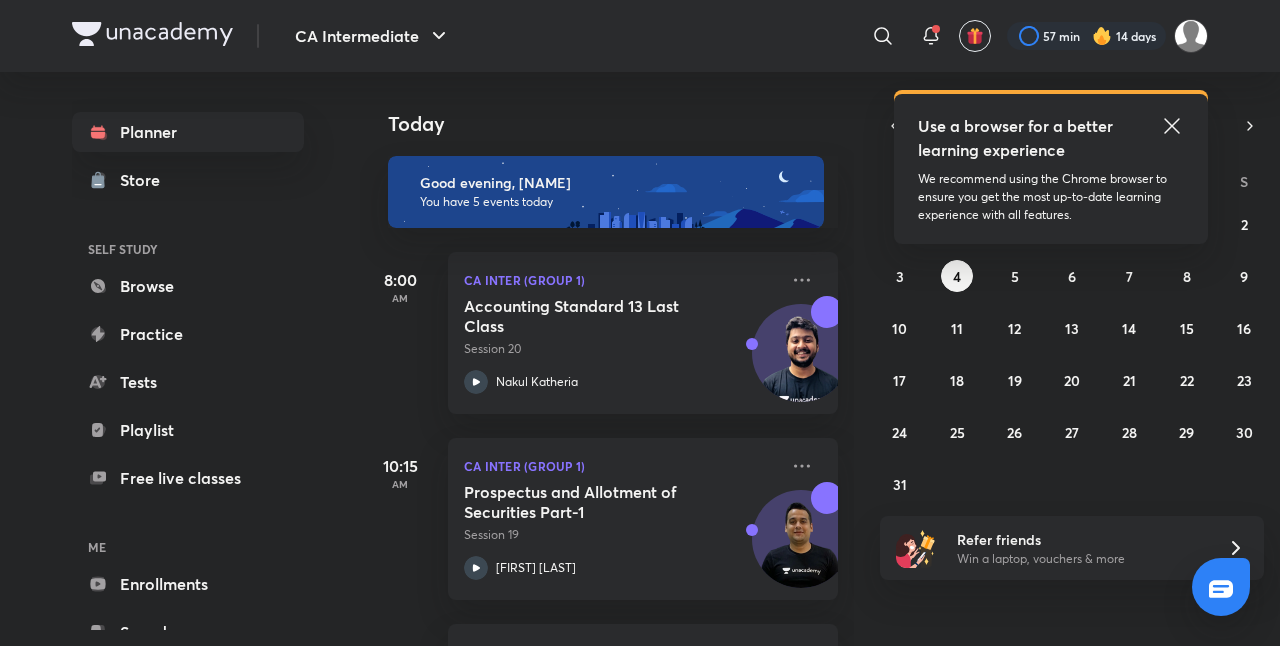 click on "Accounting Standard 13 Last Class" at bounding box center (588, 316) 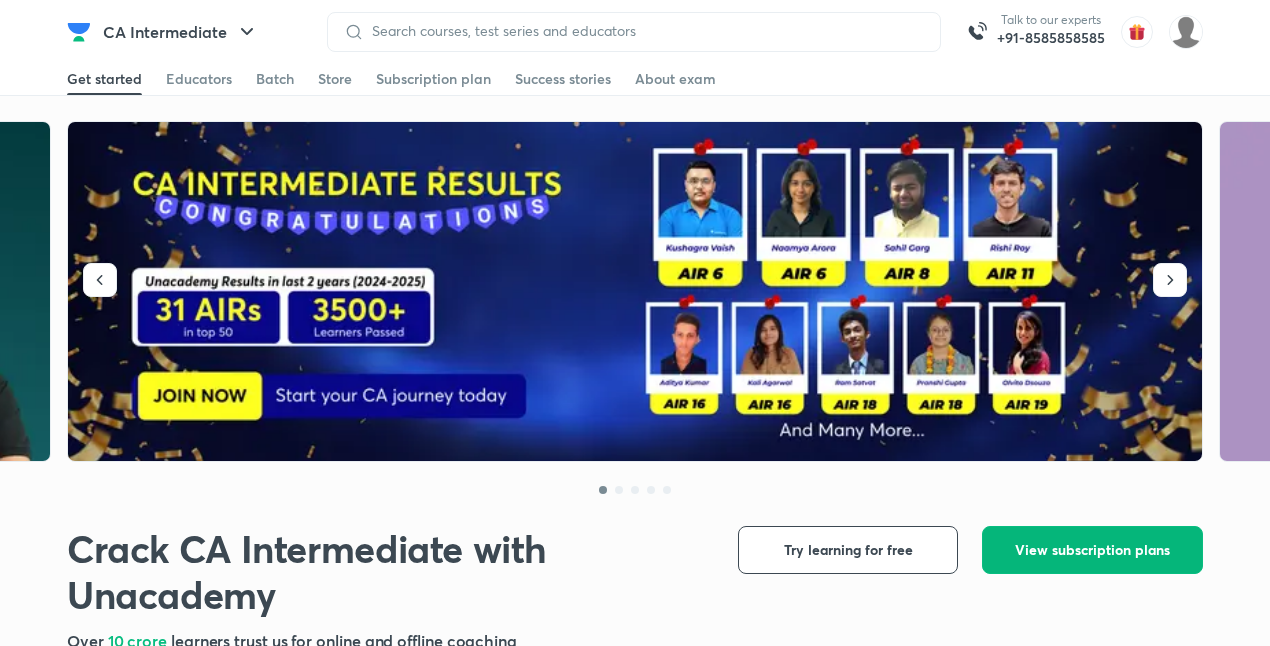 scroll, scrollTop: 0, scrollLeft: 0, axis: both 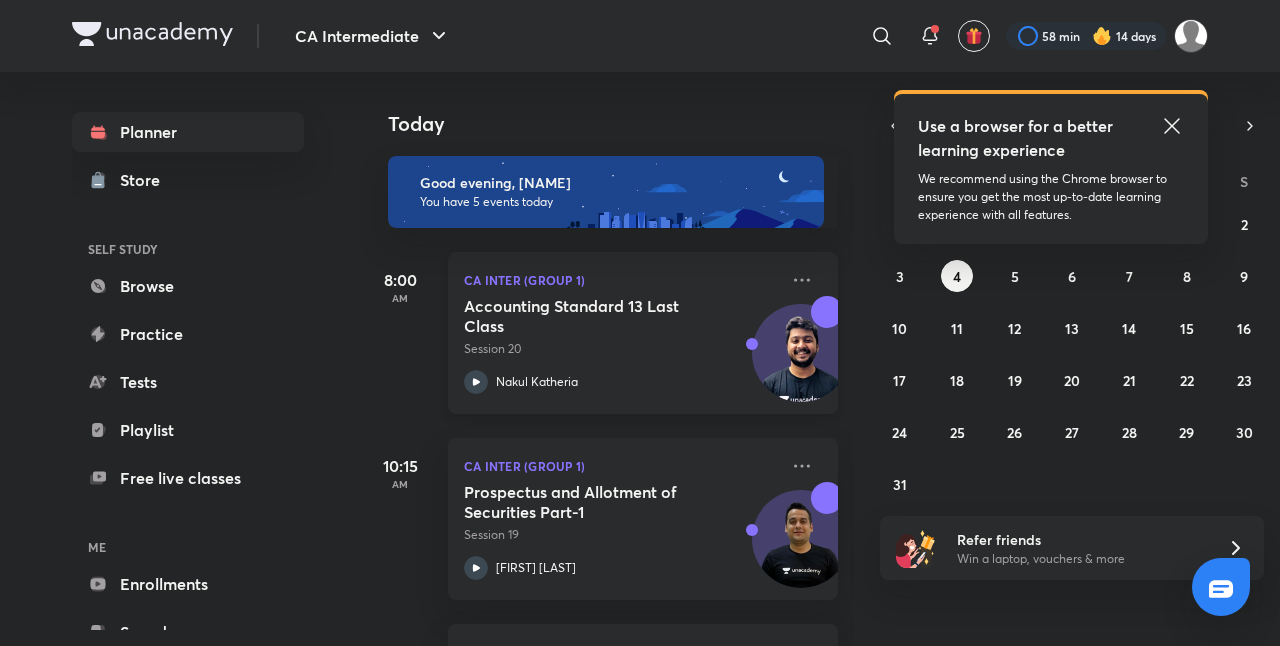 click on "Accounting Standard 13 Last Class Session 20 Nakul Katheria" at bounding box center (621, 345) 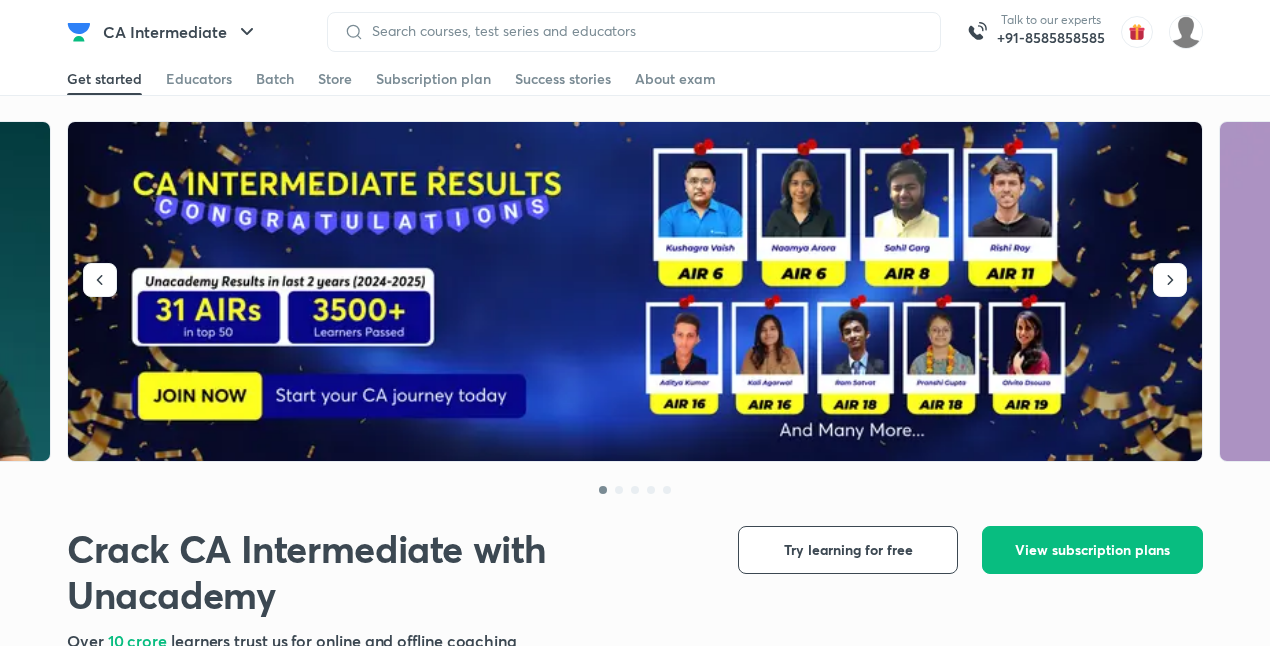 scroll, scrollTop: 0, scrollLeft: 0, axis: both 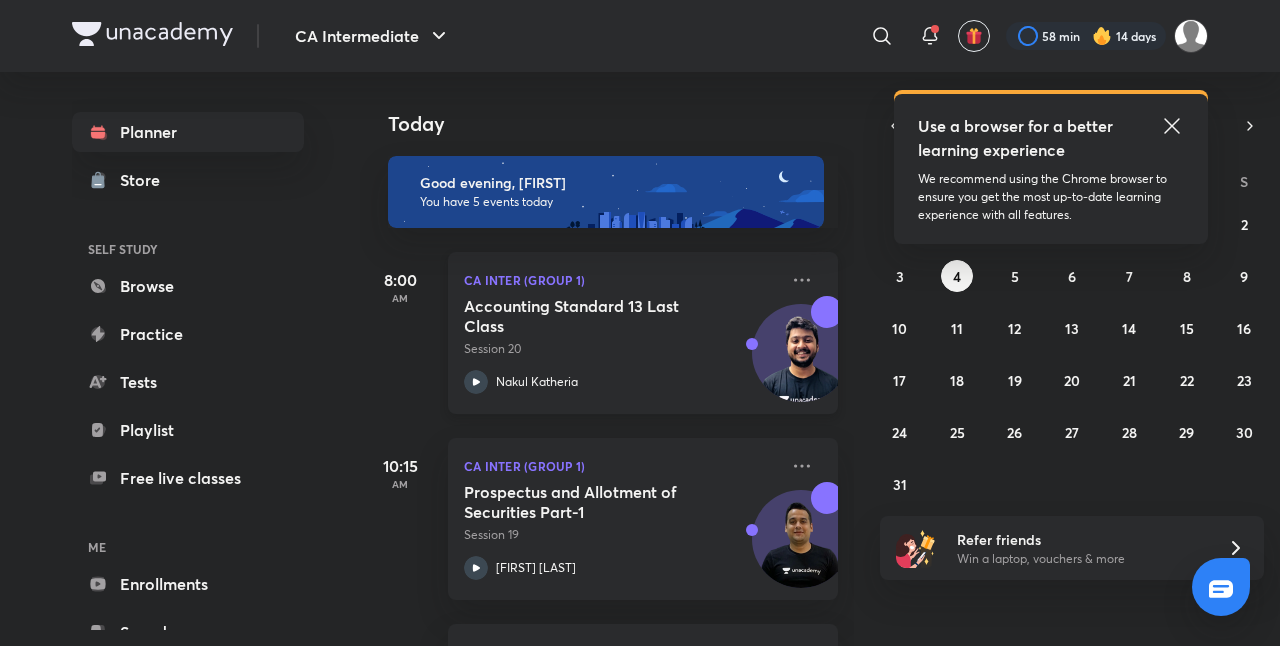 click on "Accounting Standard 13 Last Class" at bounding box center (588, 316) 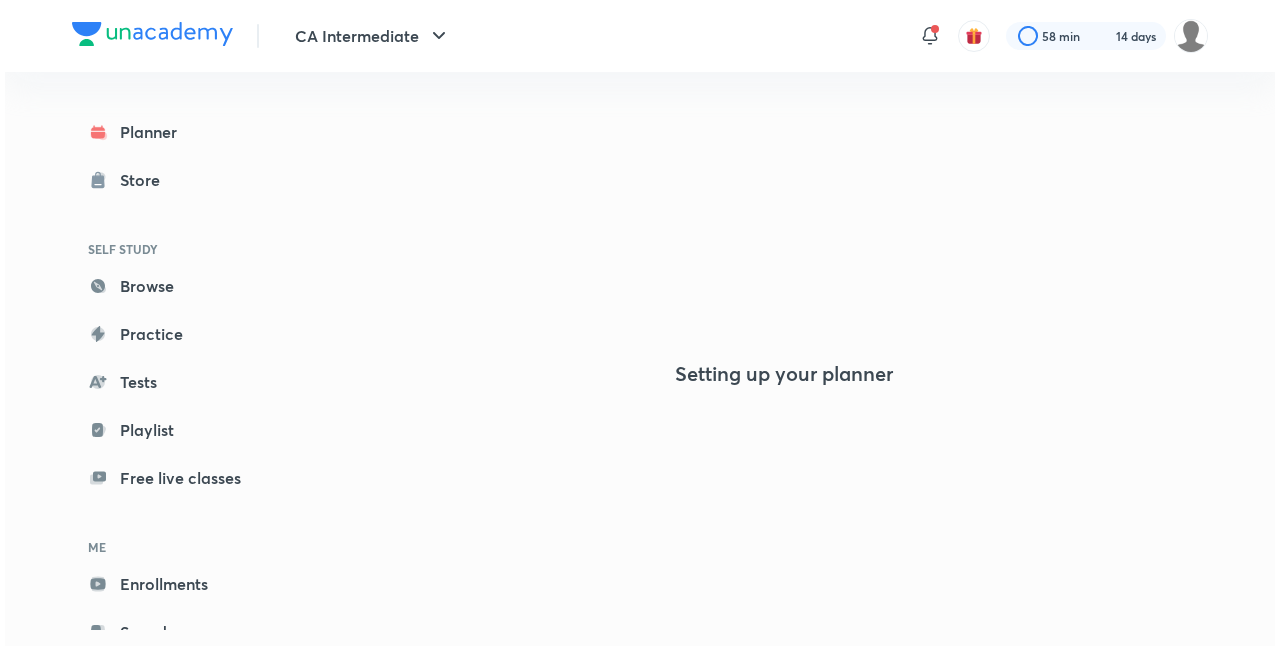 scroll, scrollTop: 0, scrollLeft: 0, axis: both 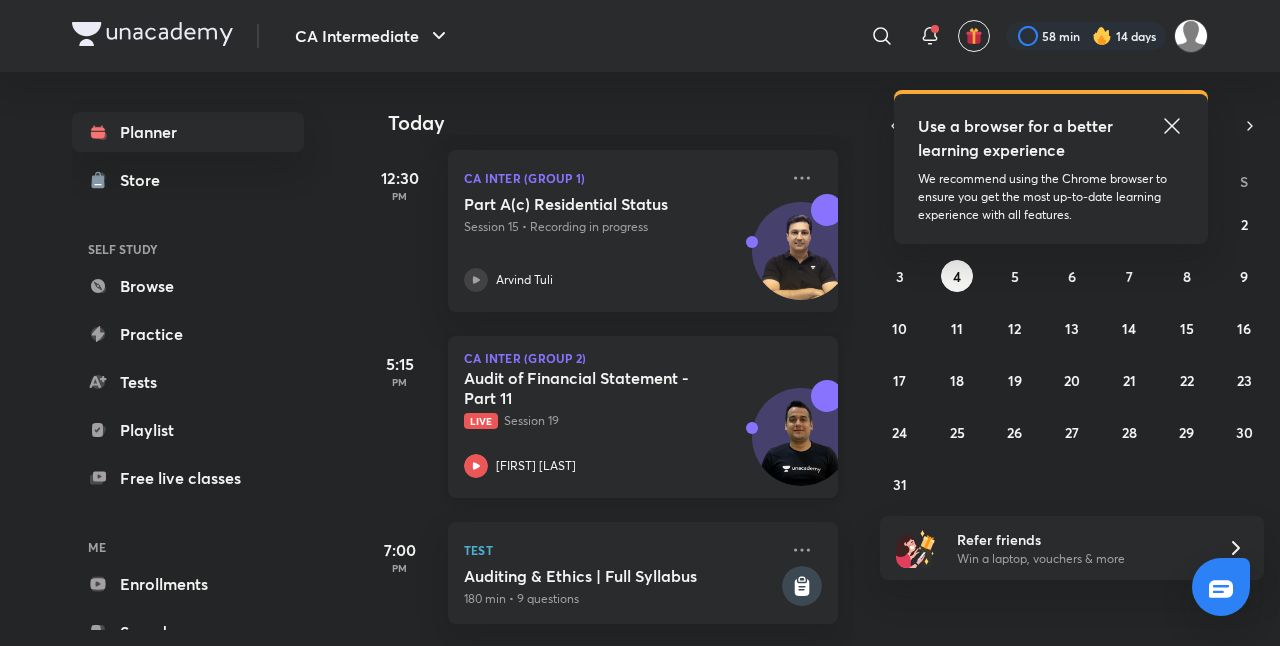 click on "Audit of Financial Statement - Part 11" at bounding box center [588, 388] 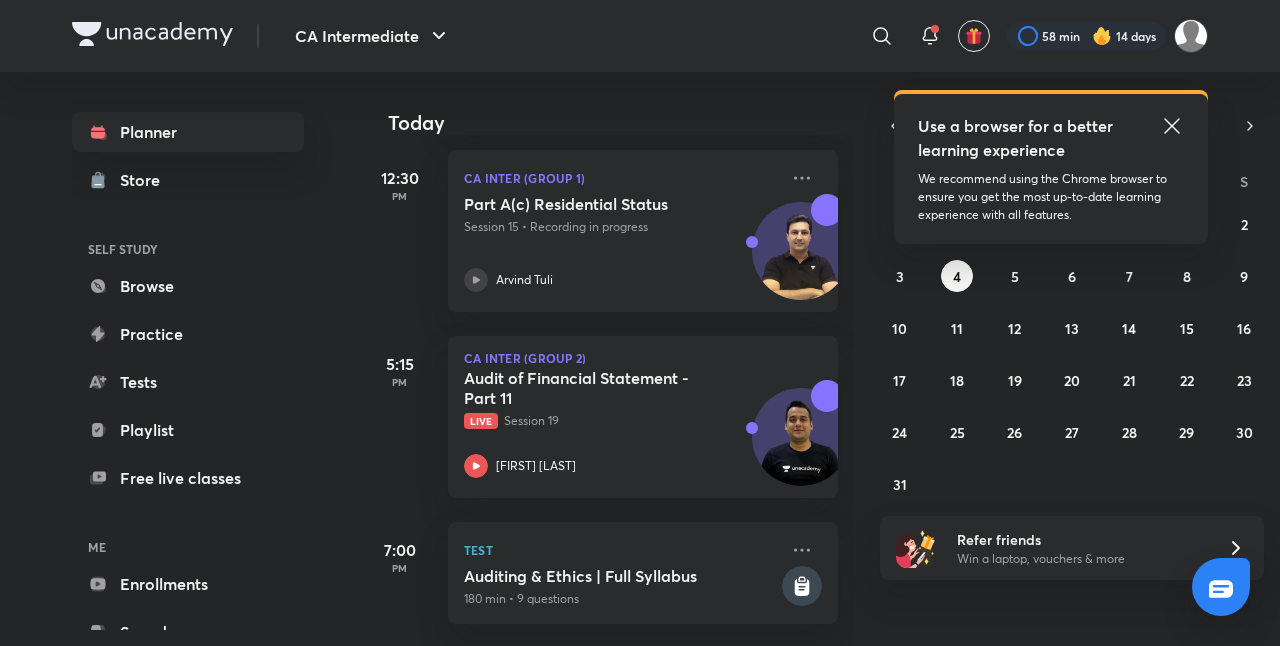 scroll, scrollTop: 0, scrollLeft: 0, axis: both 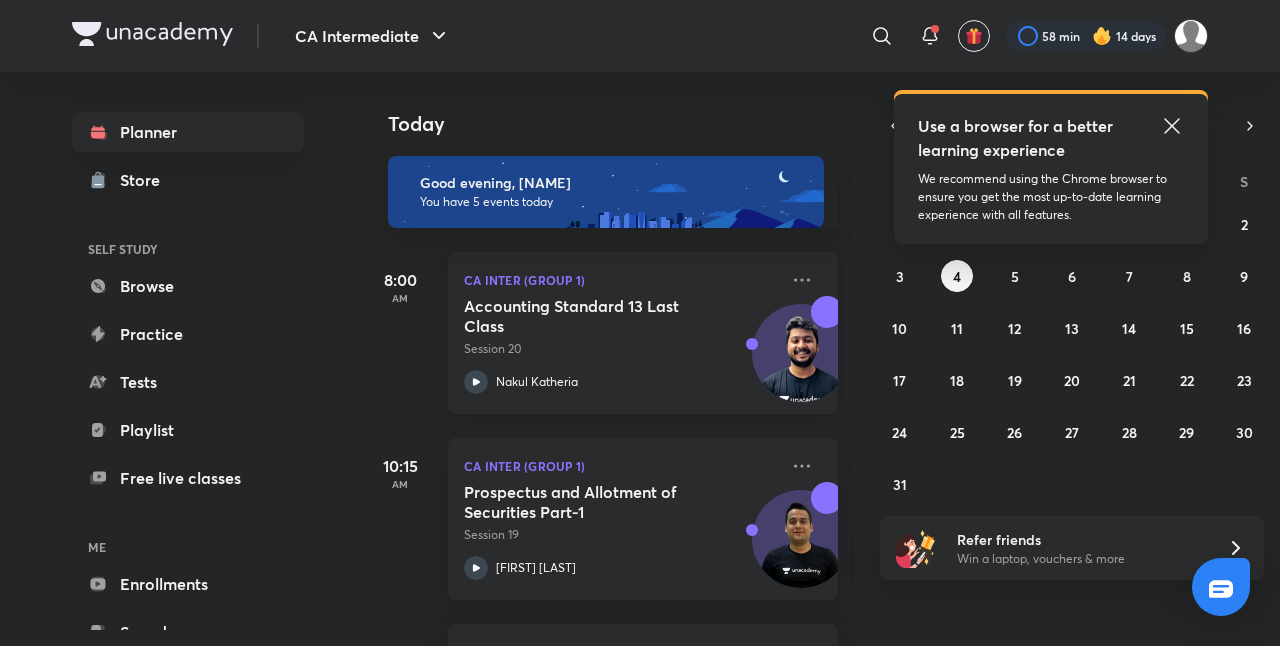 click on "Session 20" at bounding box center (621, 349) 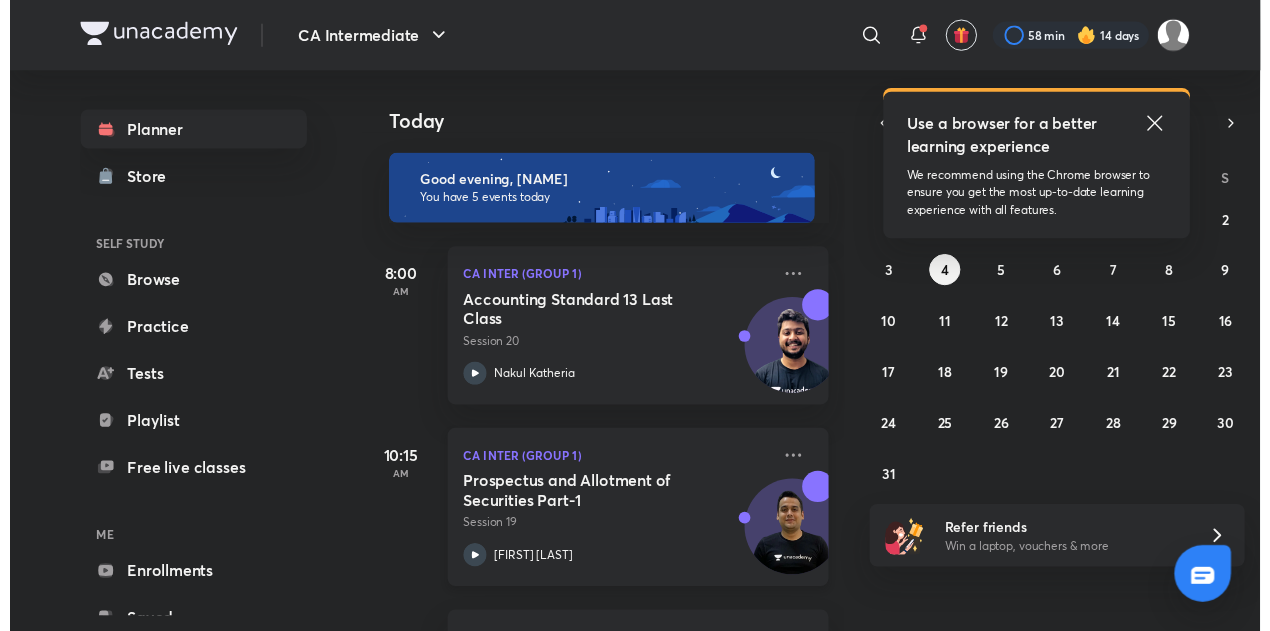 scroll, scrollTop: 489, scrollLeft: 0, axis: vertical 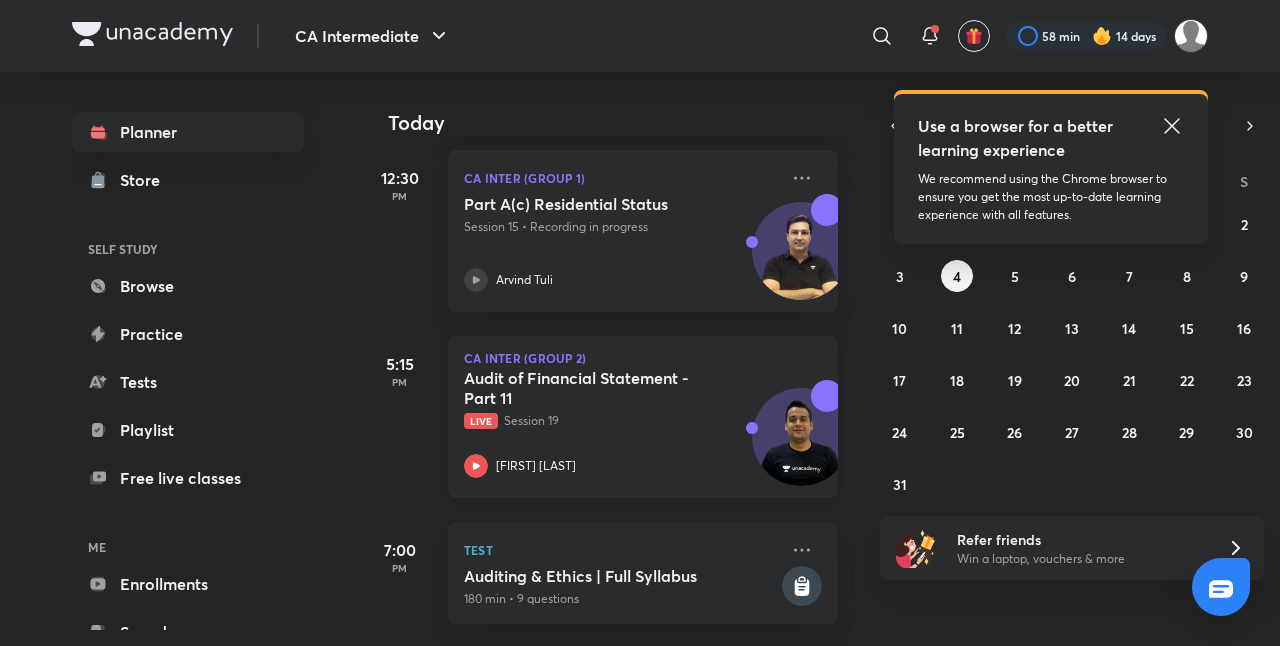 click on "Audit of Financial Statement - Part 11 Live Session 19 Ankit Oberoi" at bounding box center [621, 423] 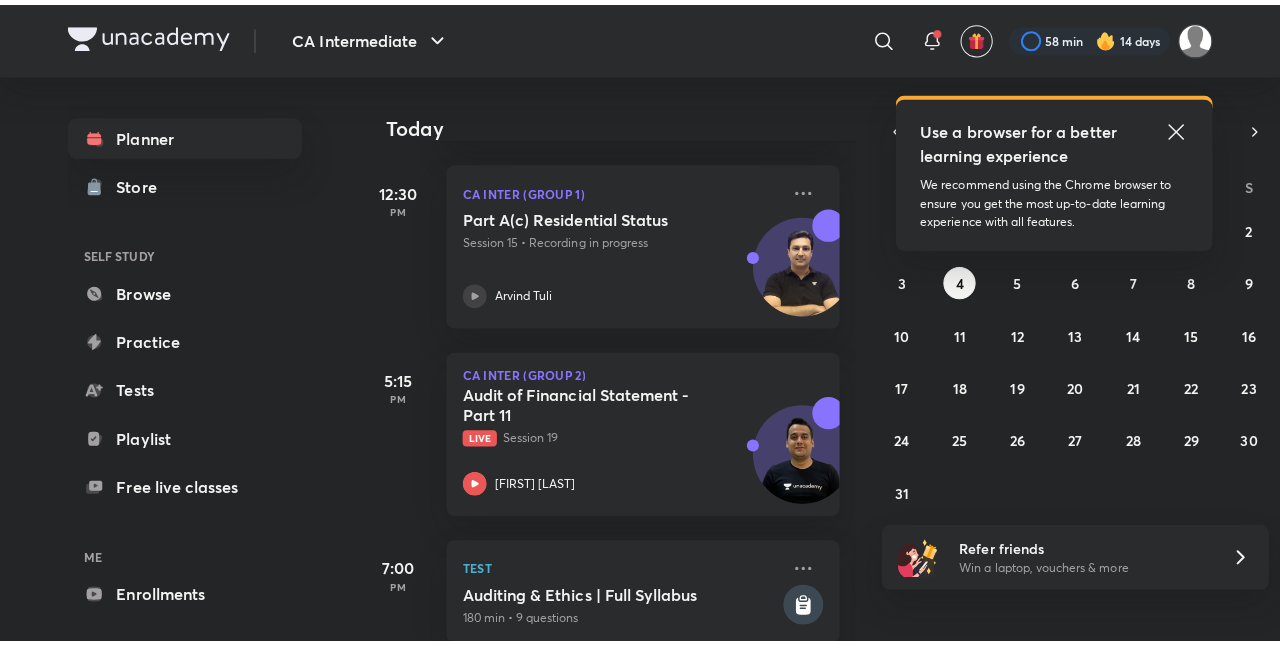 scroll, scrollTop: 465, scrollLeft: 0, axis: vertical 